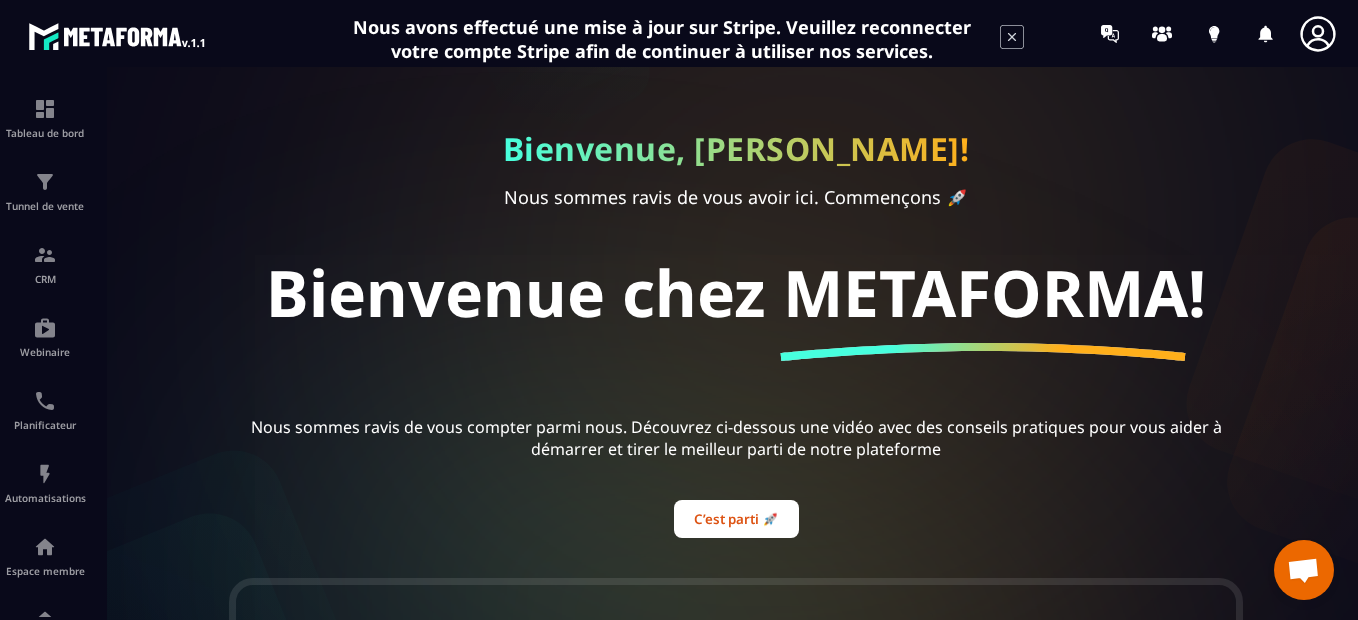 scroll, scrollTop: 0, scrollLeft: 0, axis: both 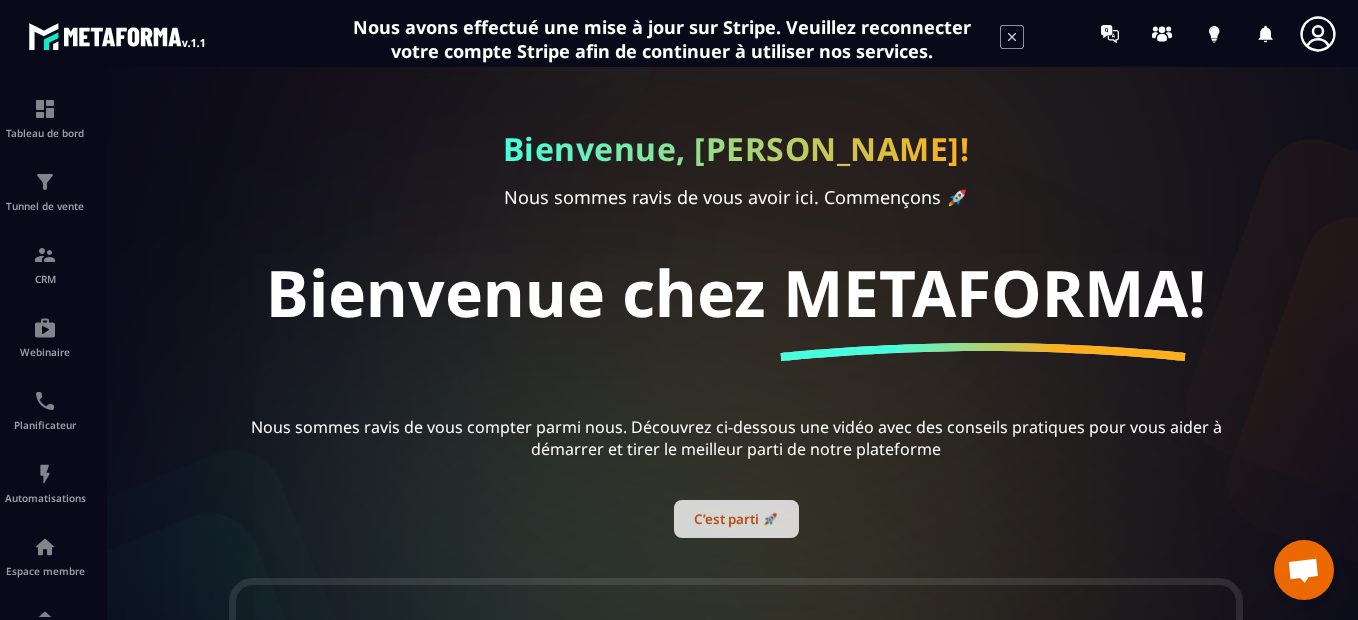 click on "C’est parti 🚀" at bounding box center [736, 519] 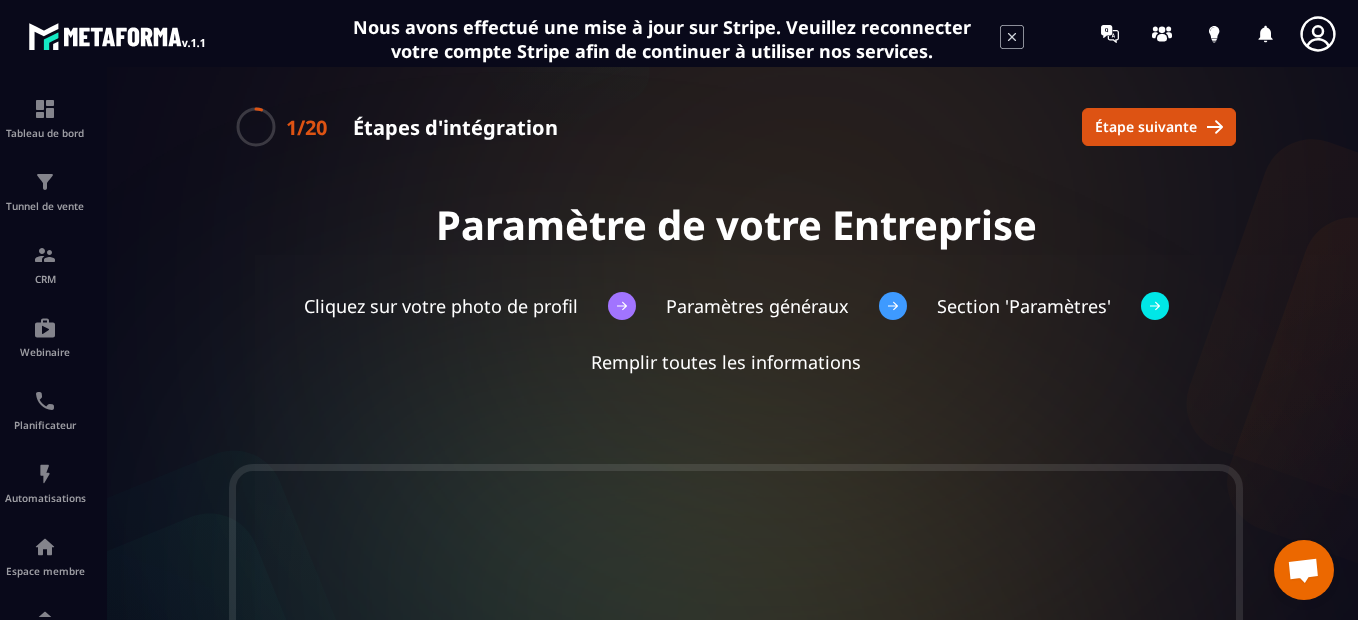drag, startPoint x: 1309, startPoint y: 1, endPoint x: 1622, endPoint y: 585, distance: 662.5896 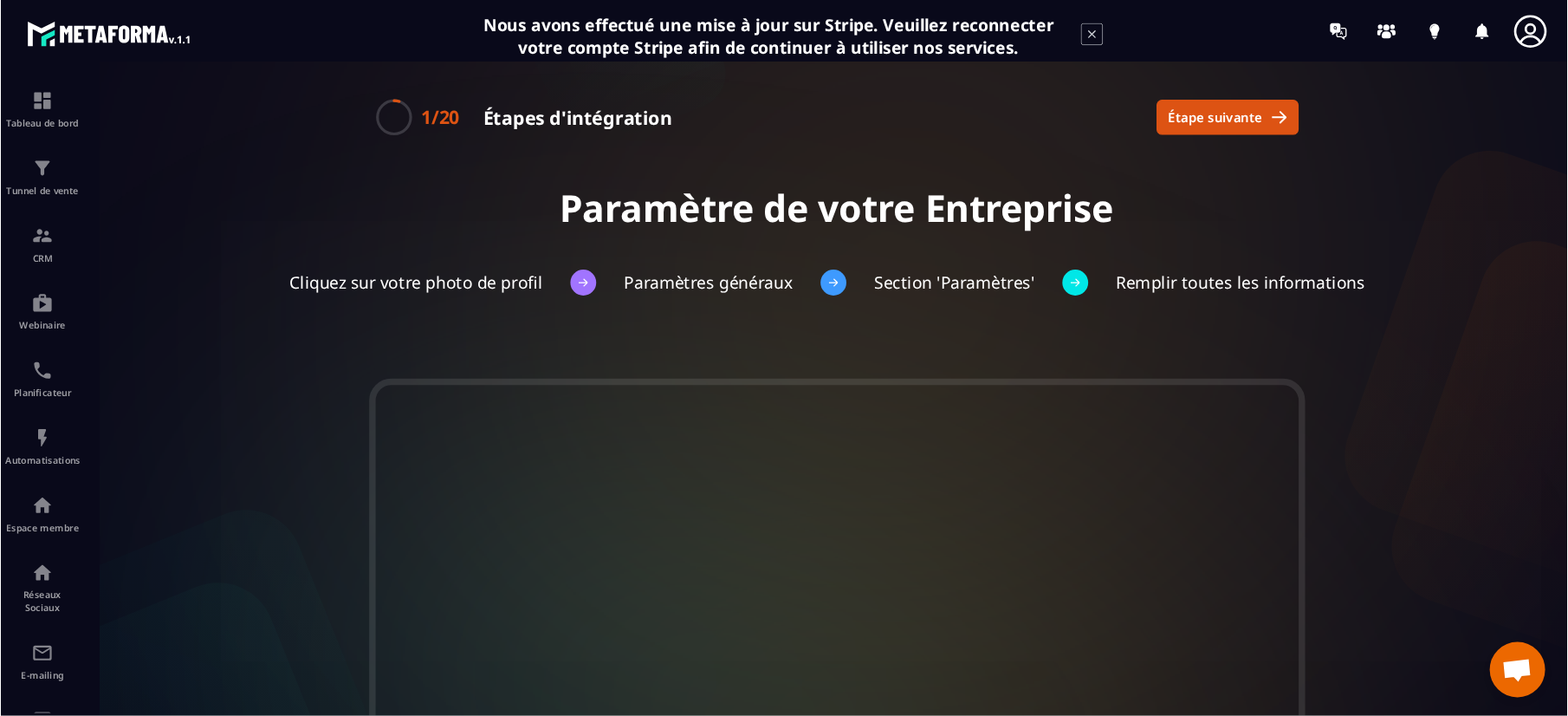 scroll, scrollTop: 332, scrollLeft: 0, axis: vertical 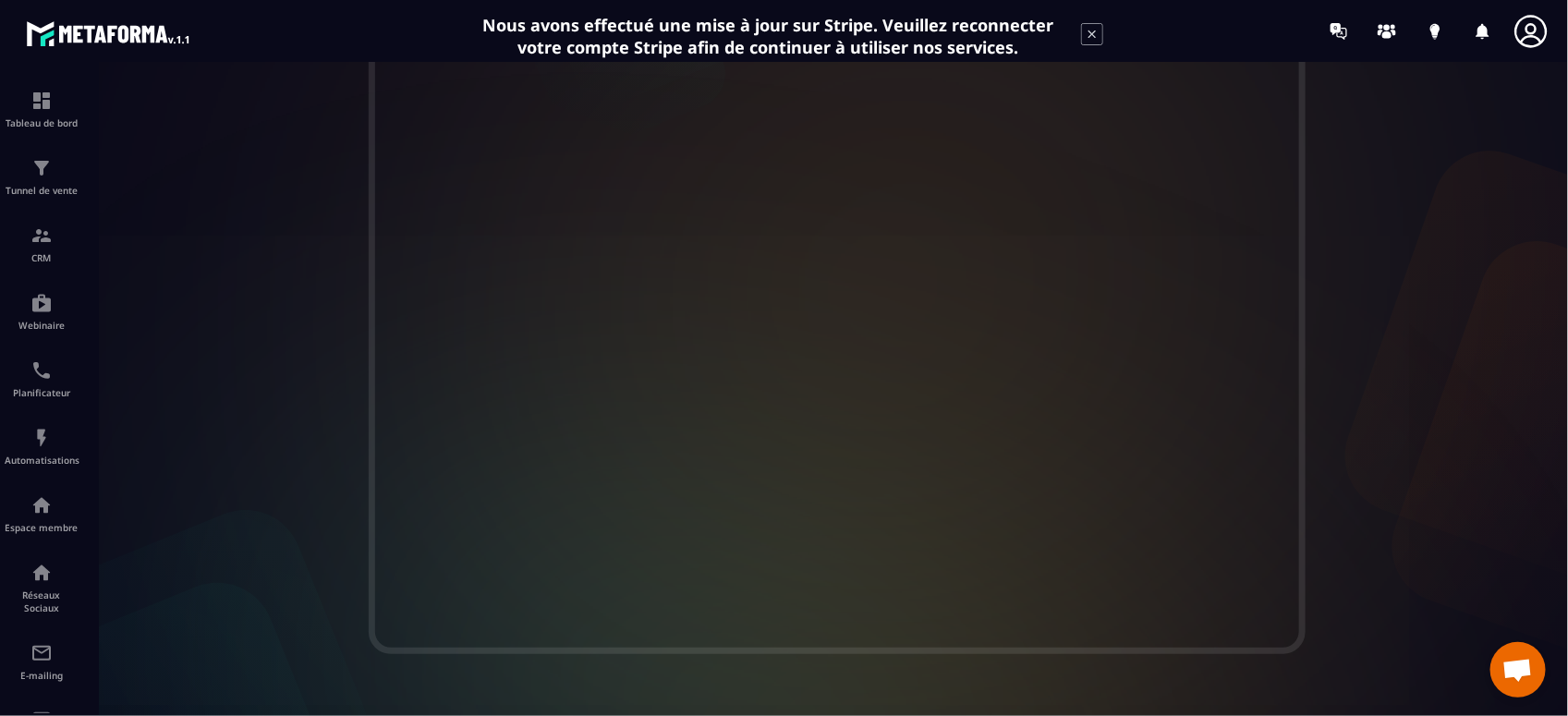 drag, startPoint x: 1563, startPoint y: 300, endPoint x: 1572, endPoint y: 189, distance: 111.36427 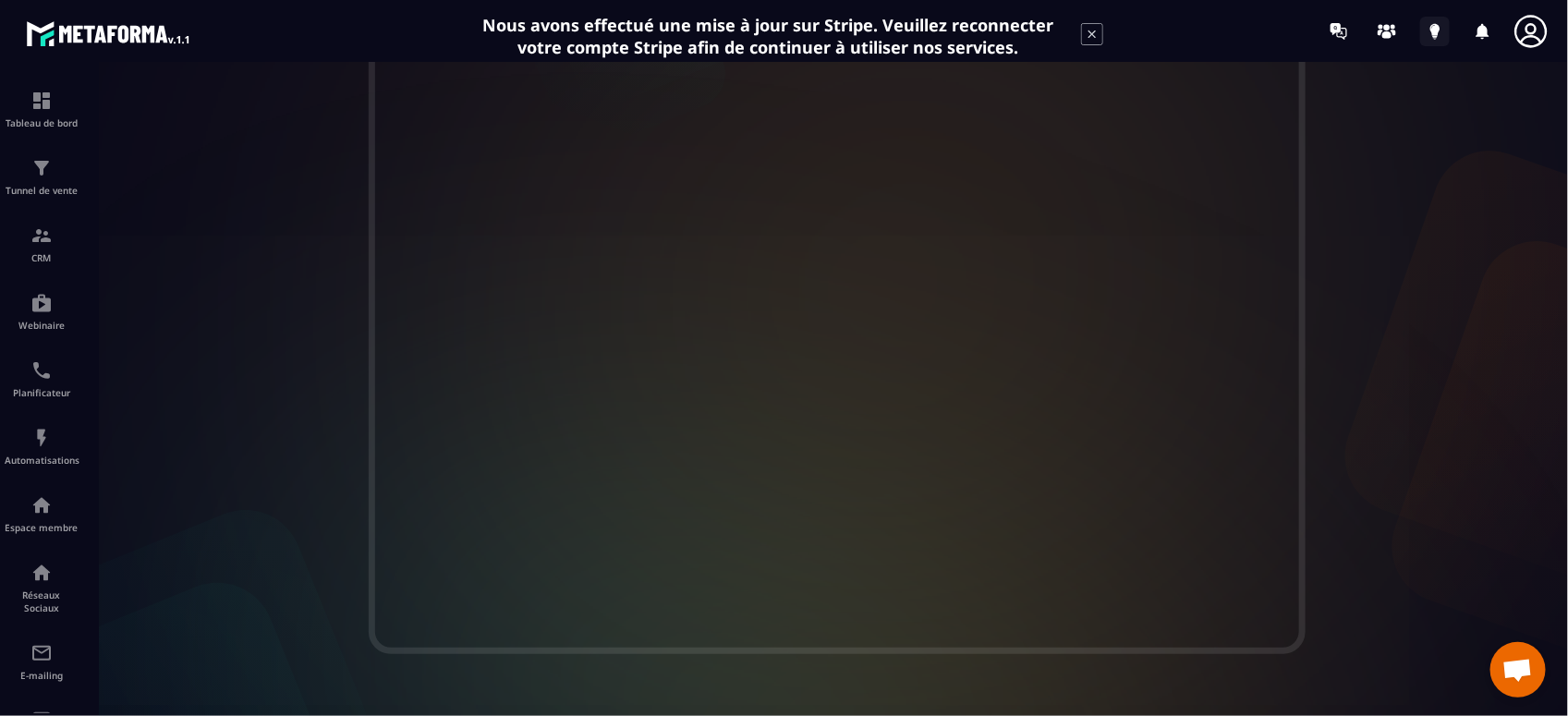 click 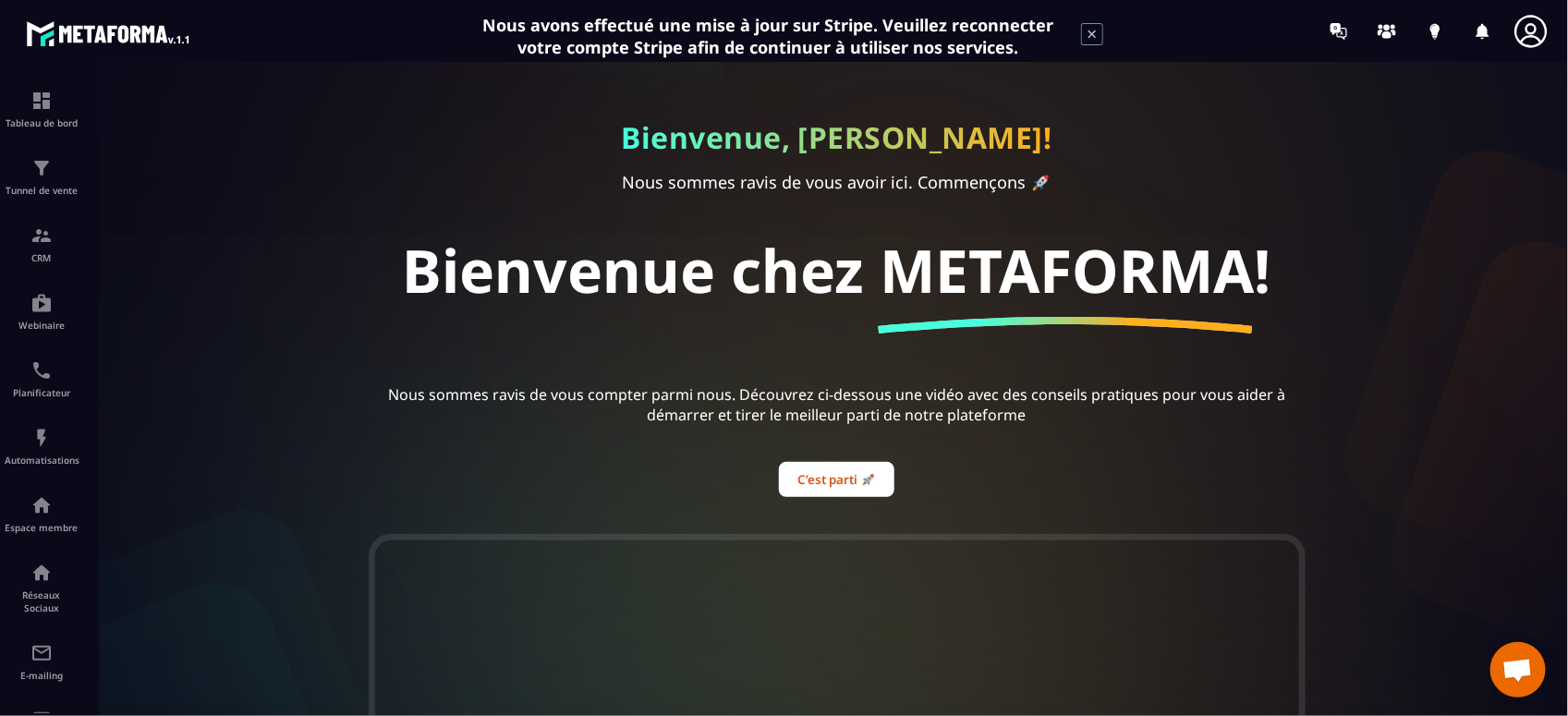 drag, startPoint x: 1569, startPoint y: 444, endPoint x: 1572, endPoint y: 565, distance: 121.03718 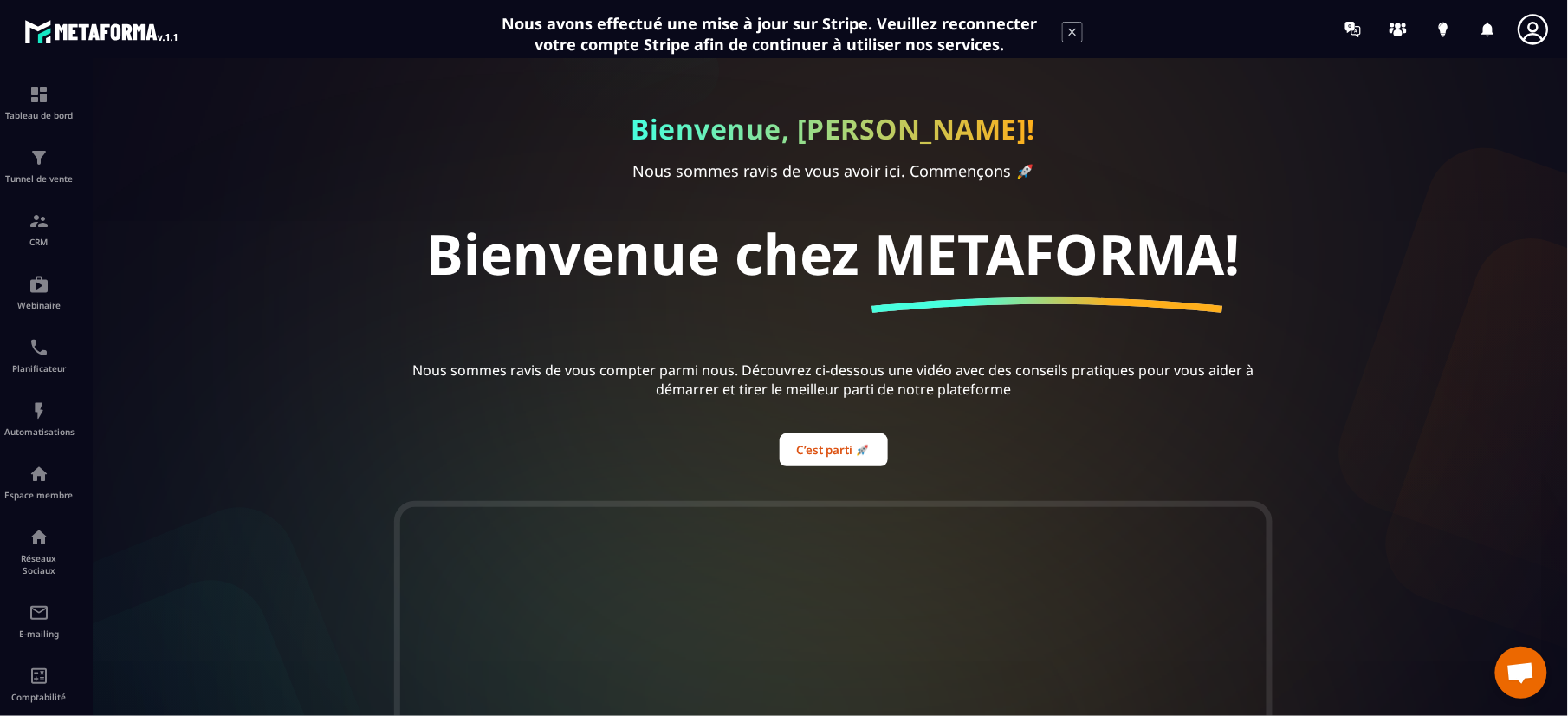 drag, startPoint x: 1422, startPoint y: 0, endPoint x: 312, endPoint y: 420, distance: 1186.8024 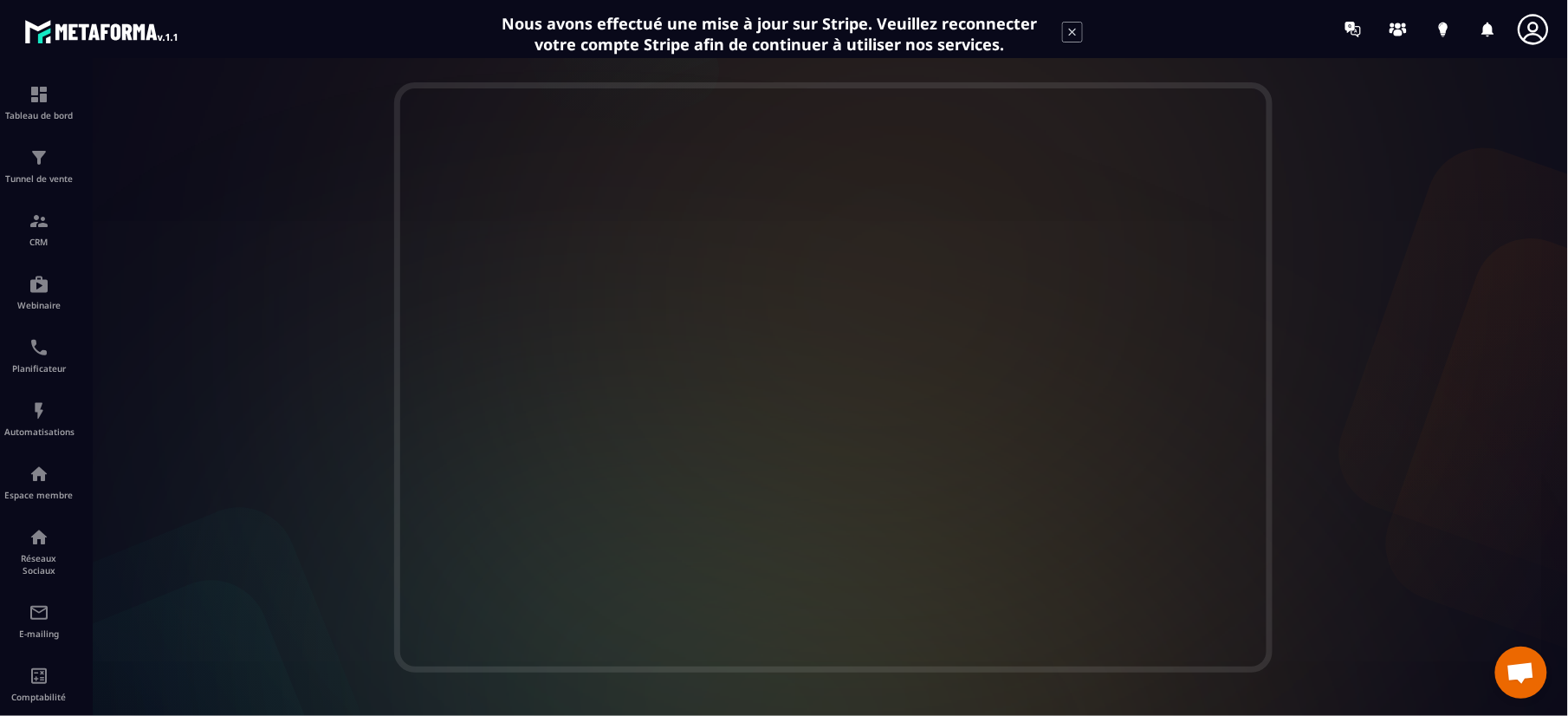 scroll, scrollTop: 0, scrollLeft: 0, axis: both 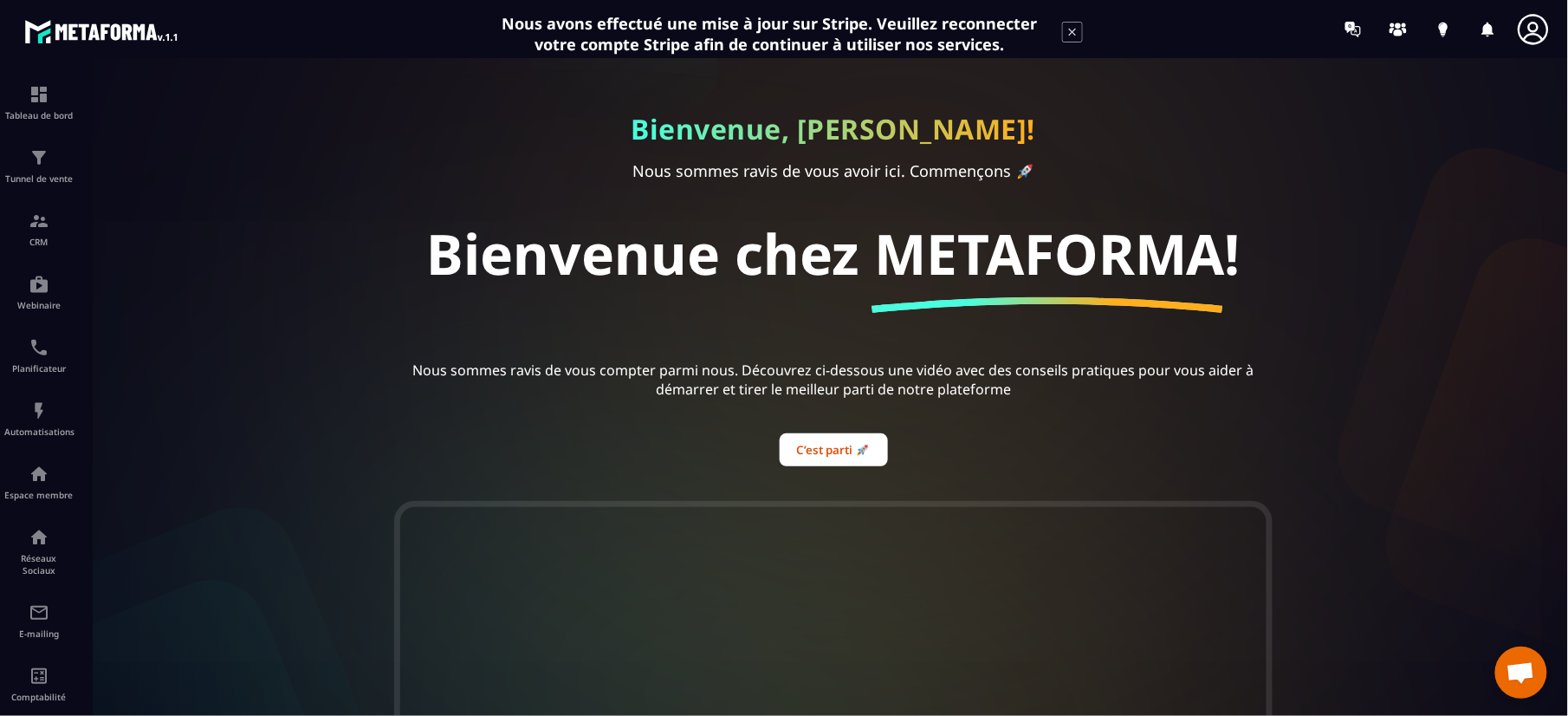 drag, startPoint x: 839, startPoint y: 458, endPoint x: 839, endPoint y: 432, distance: 26 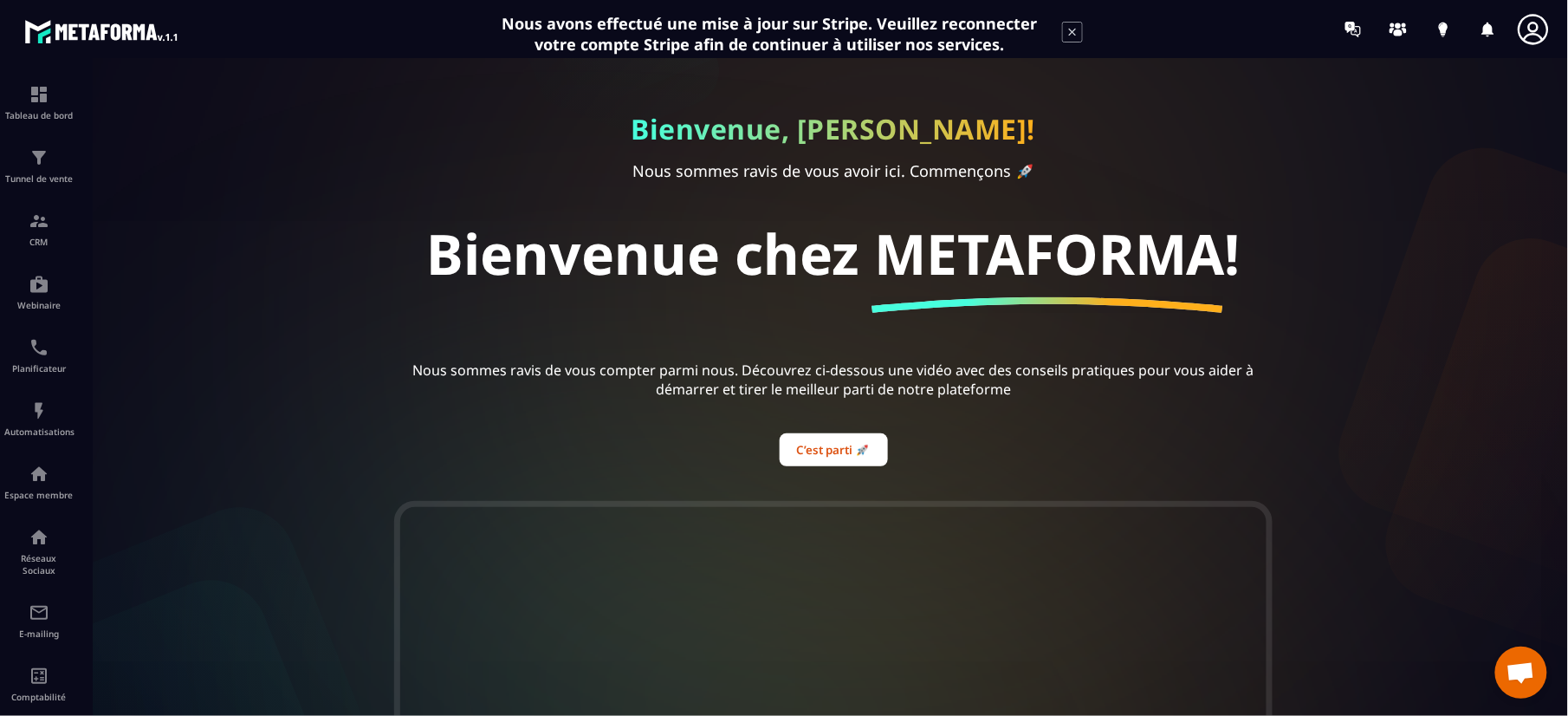 click at bounding box center [833, 796] 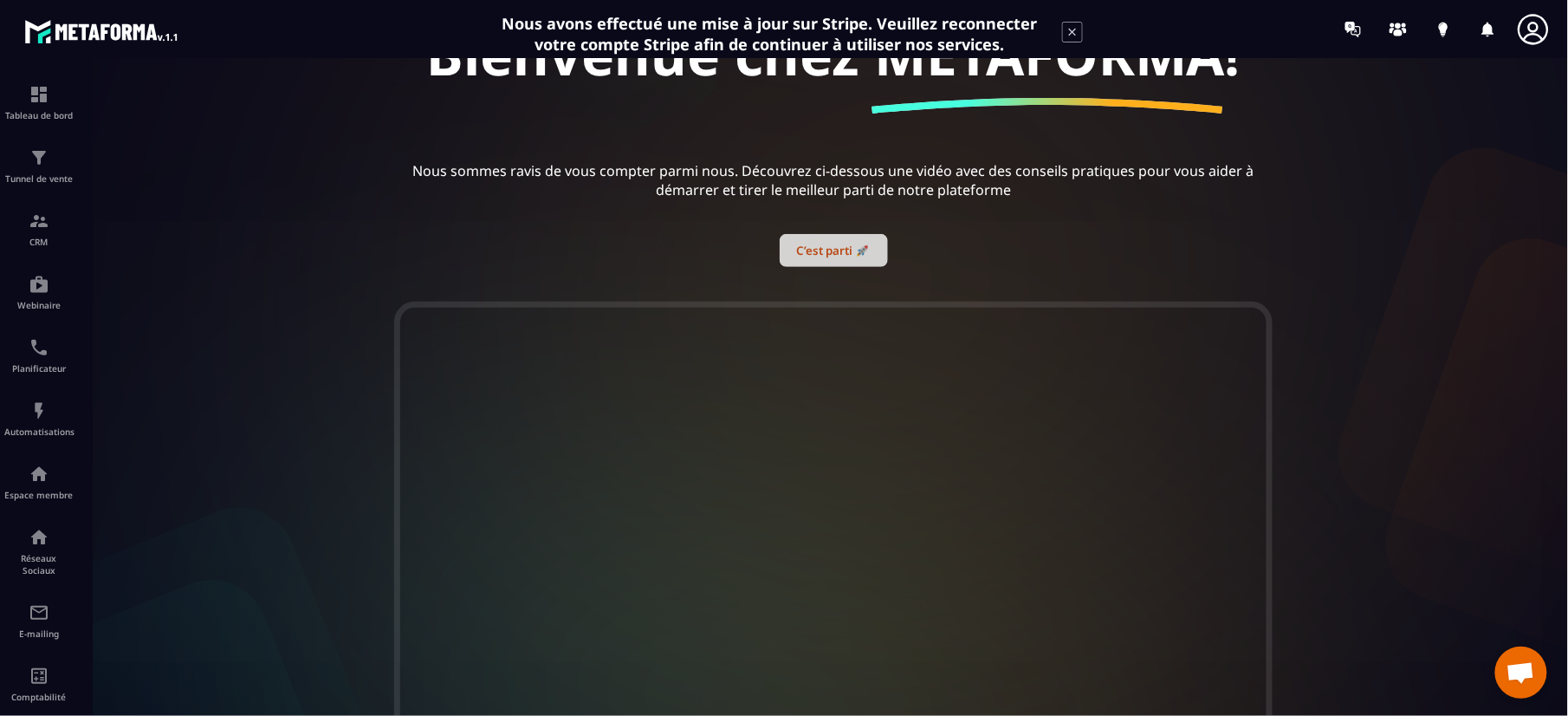 click on "C’est parti 🚀" at bounding box center [833, 251] 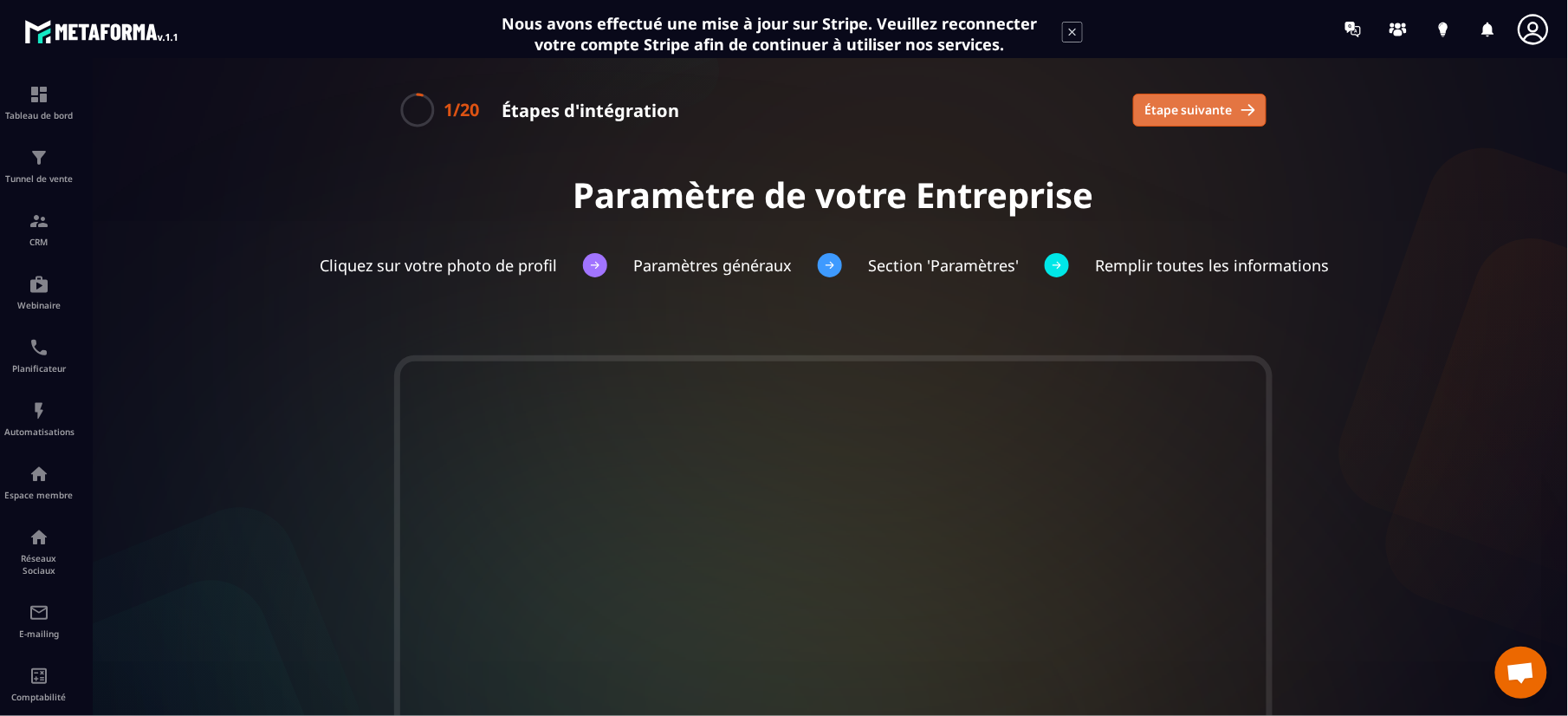 click on "Étape suivante" at bounding box center (1189, 110) 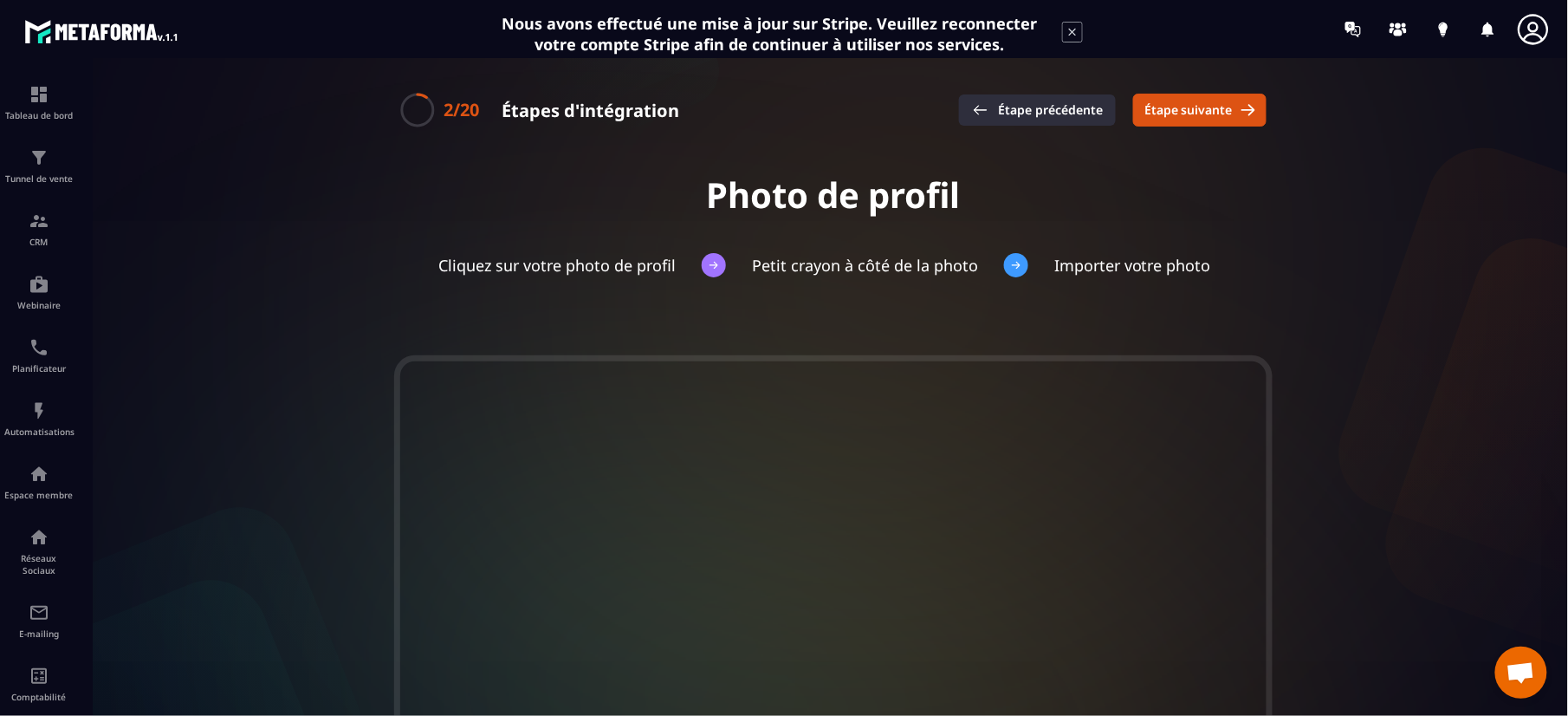 click on "Étape précédente" at bounding box center (1037, 110) 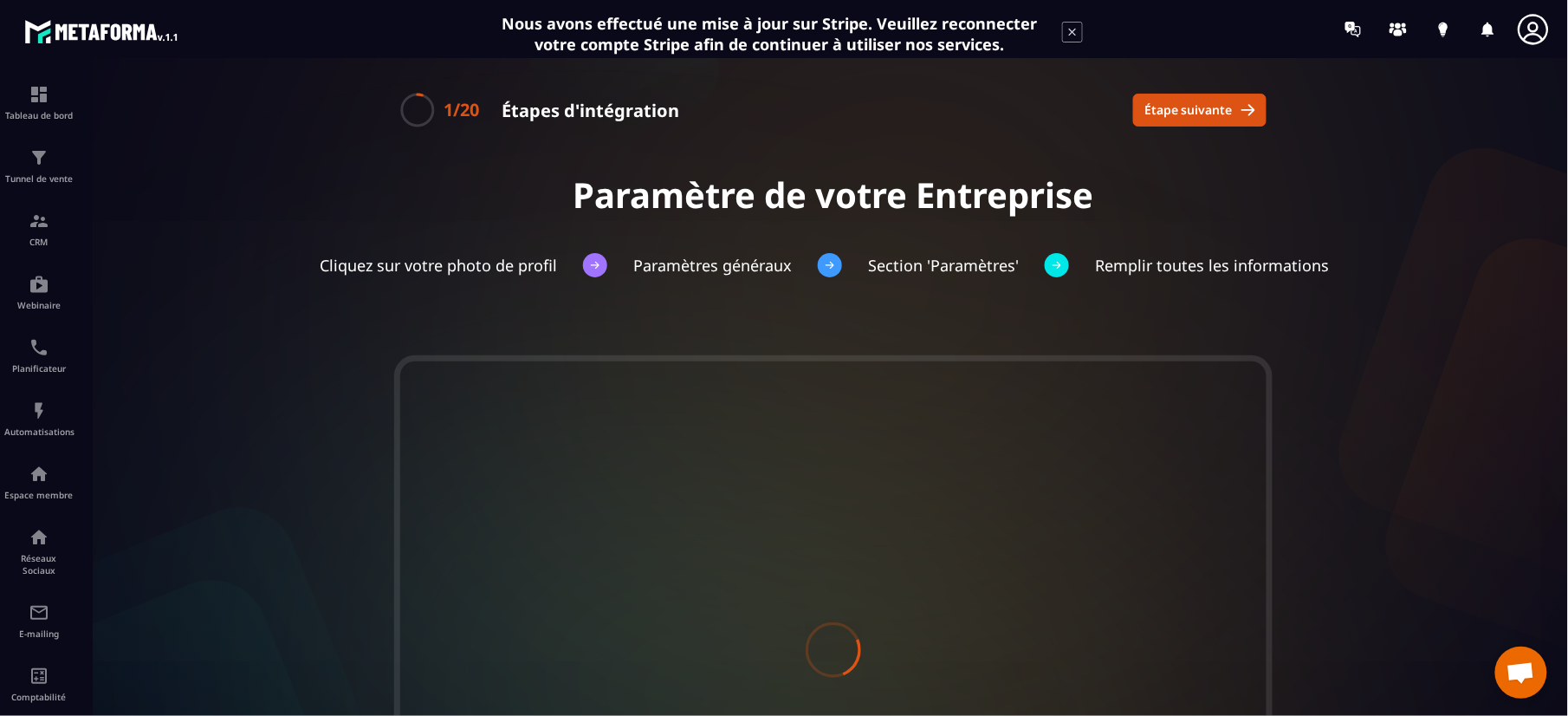 click on "1/20 Étapes d'intégration Étape suivante" at bounding box center (833, 110) 